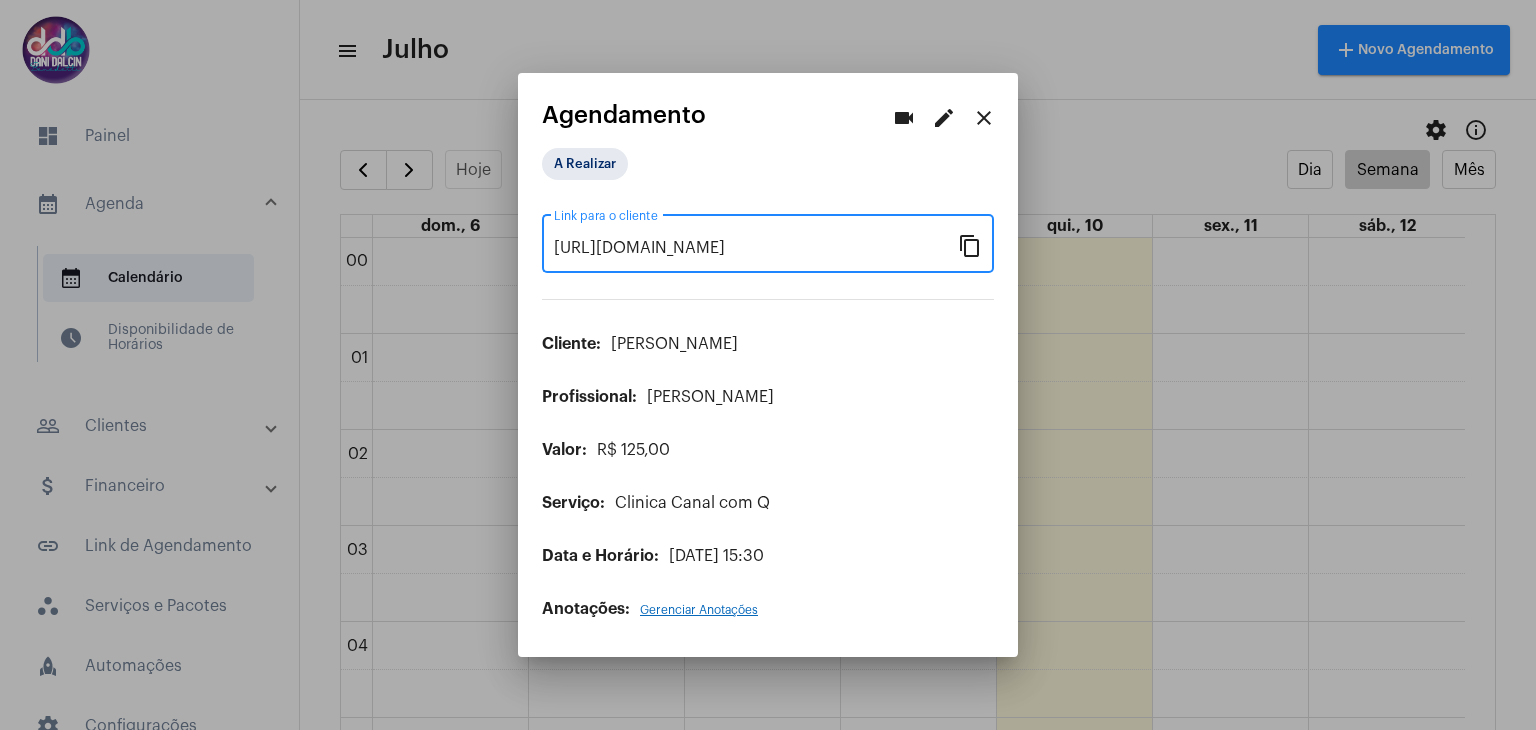 scroll, scrollTop: 0, scrollLeft: 0, axis: both 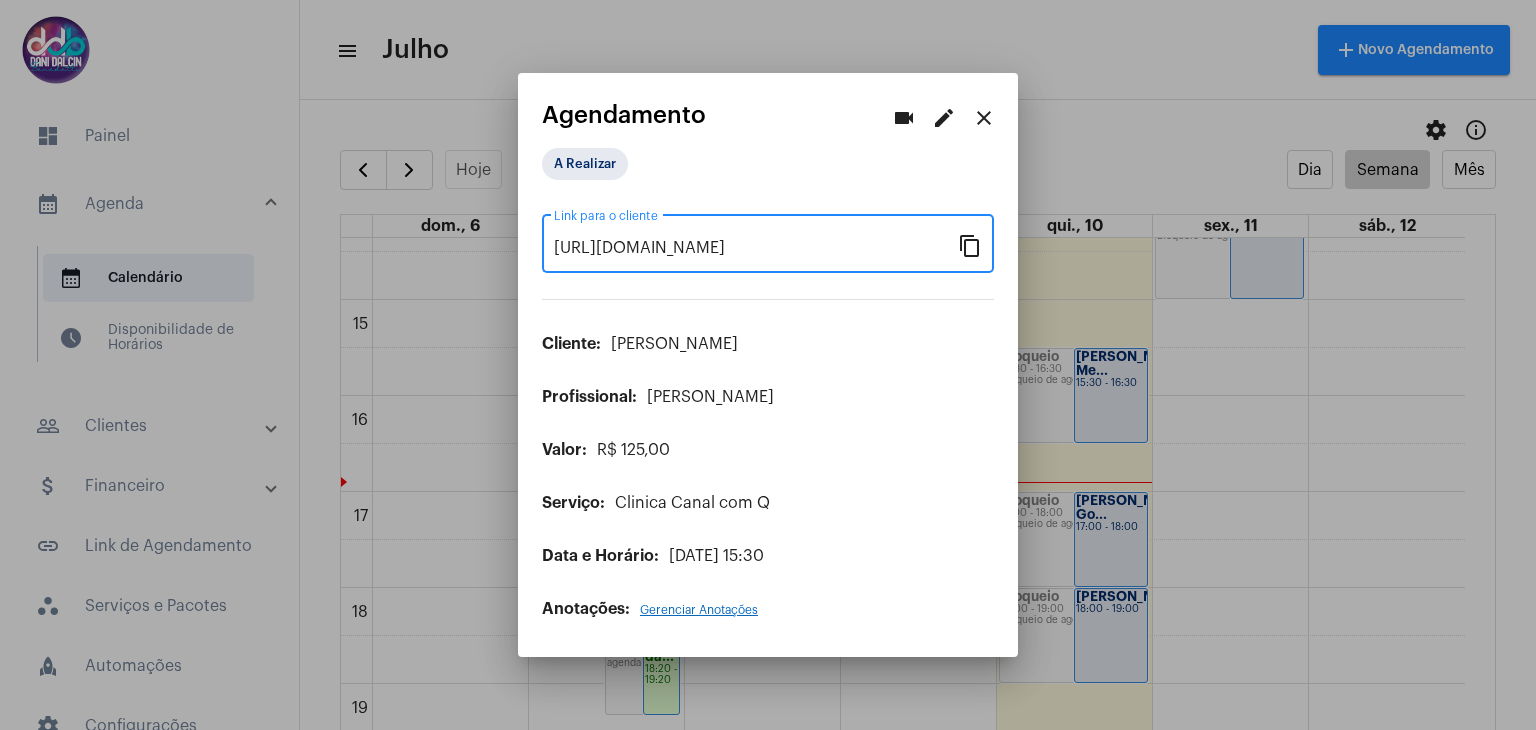 click on "close" at bounding box center (984, 118) 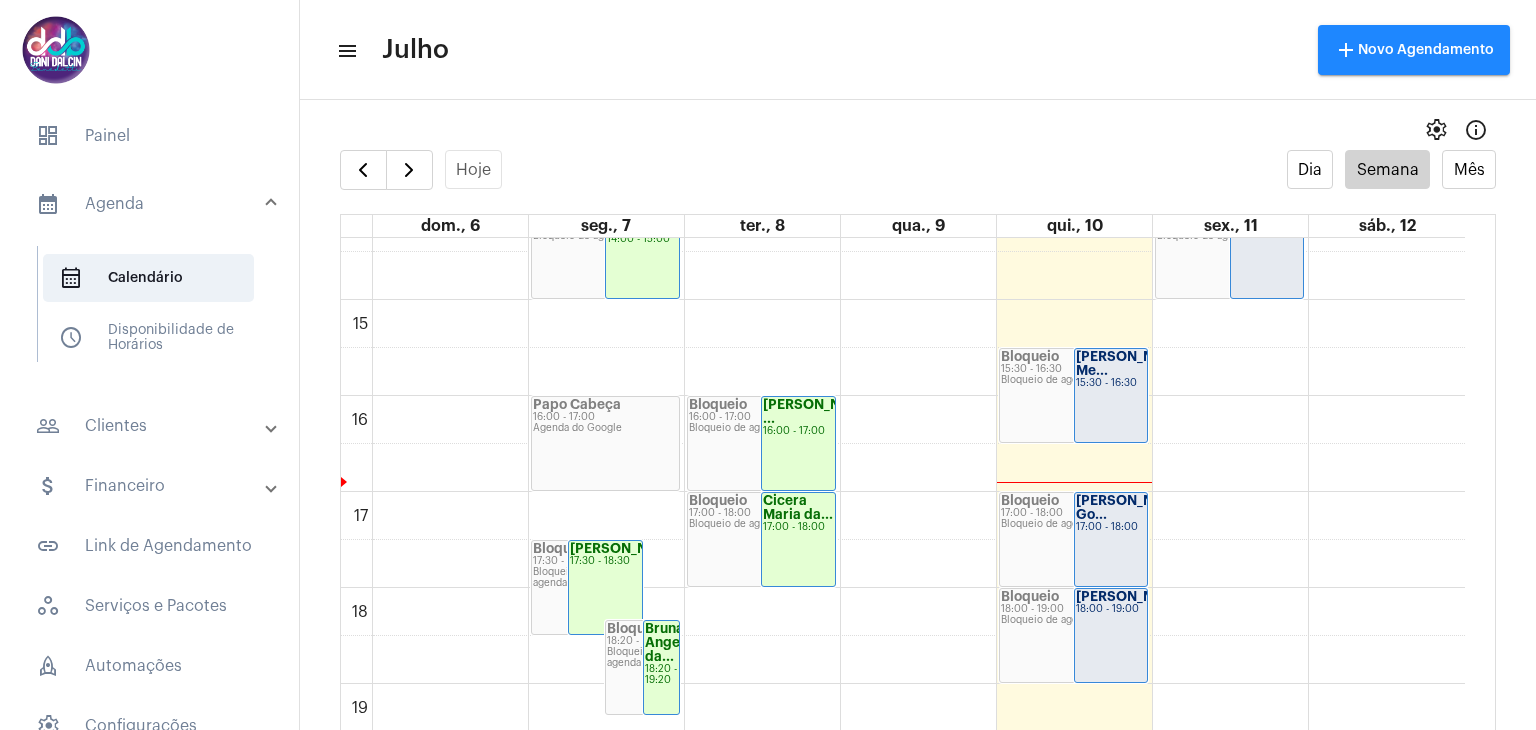 scroll, scrollTop: 1478, scrollLeft: 0, axis: vertical 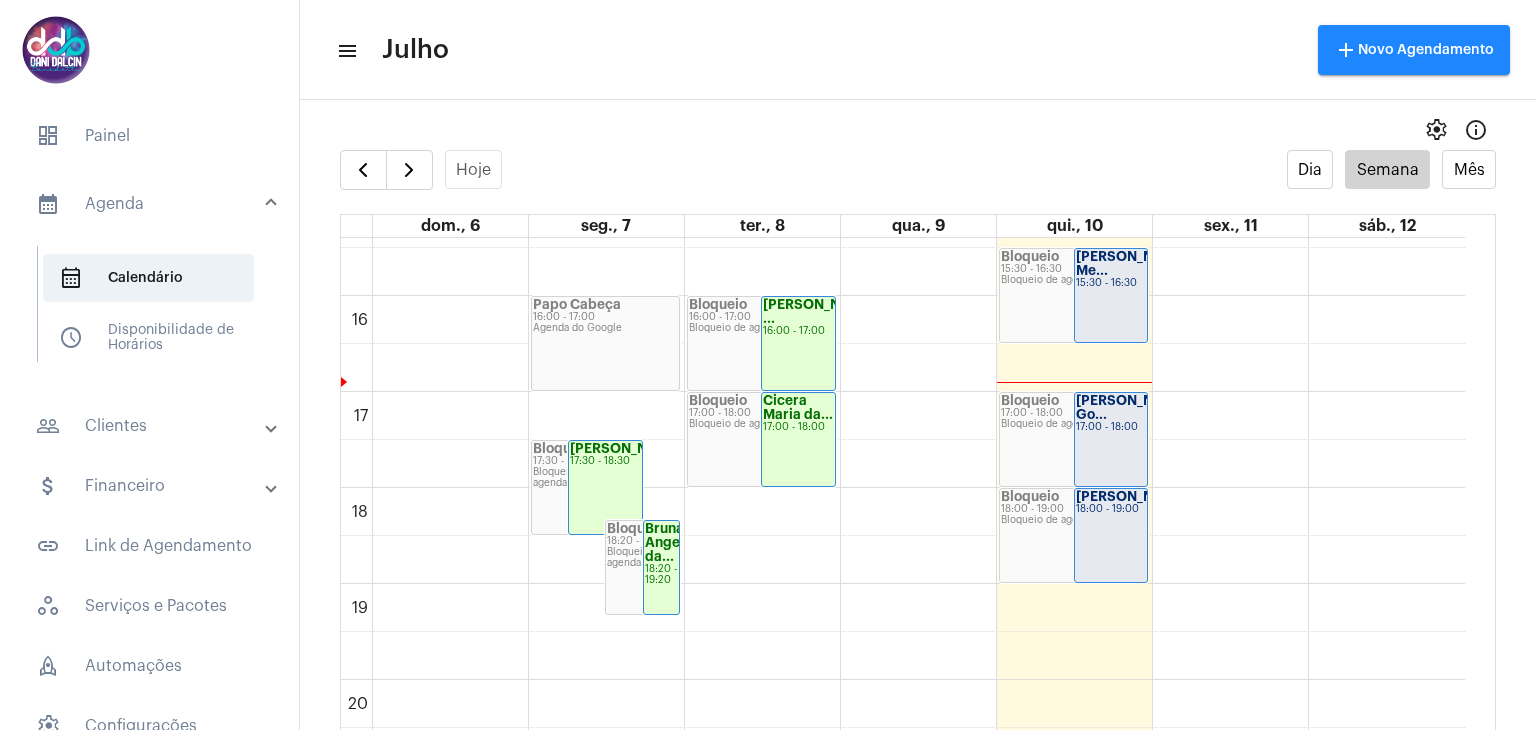click on "[PERSON_NAME] Me..." 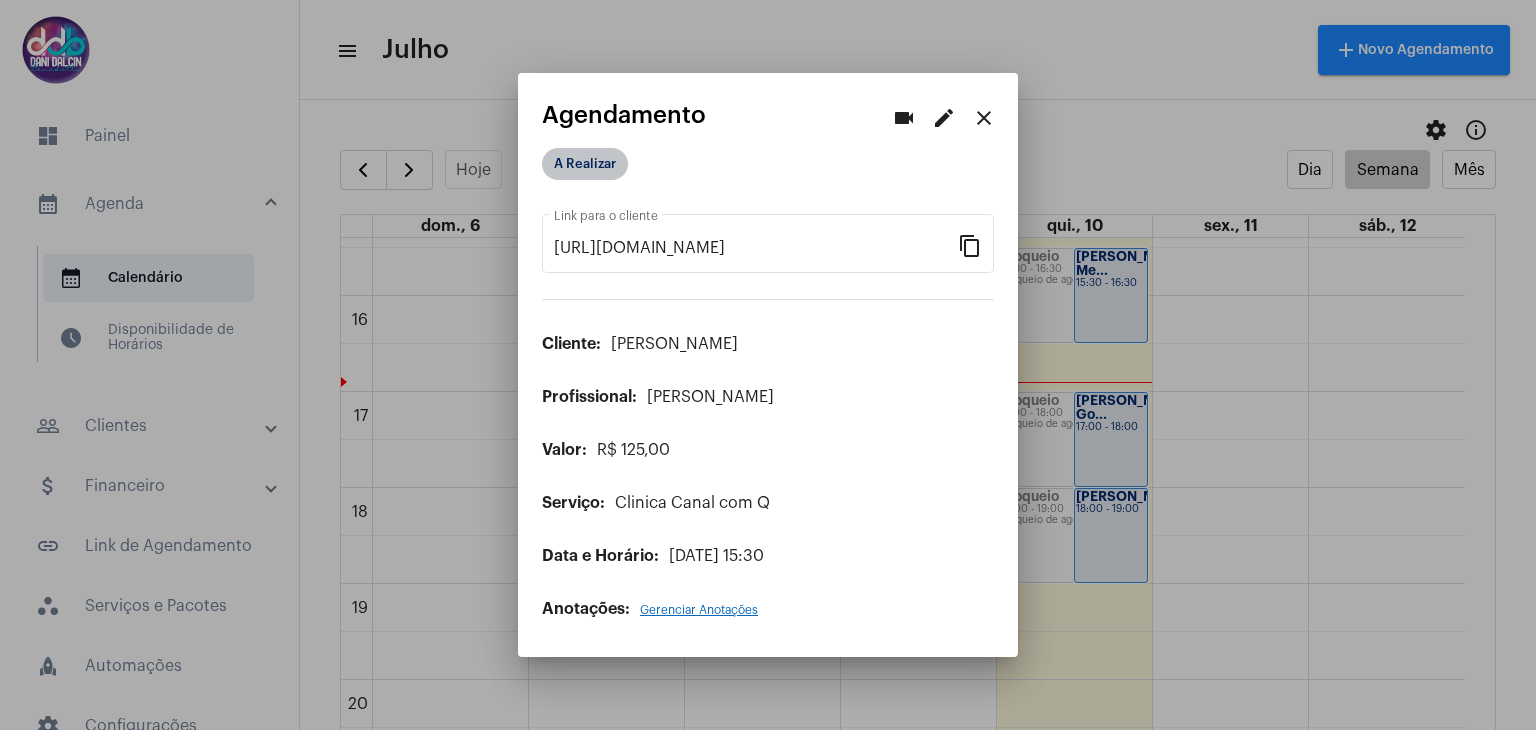 click on "A Realizar" at bounding box center [585, 164] 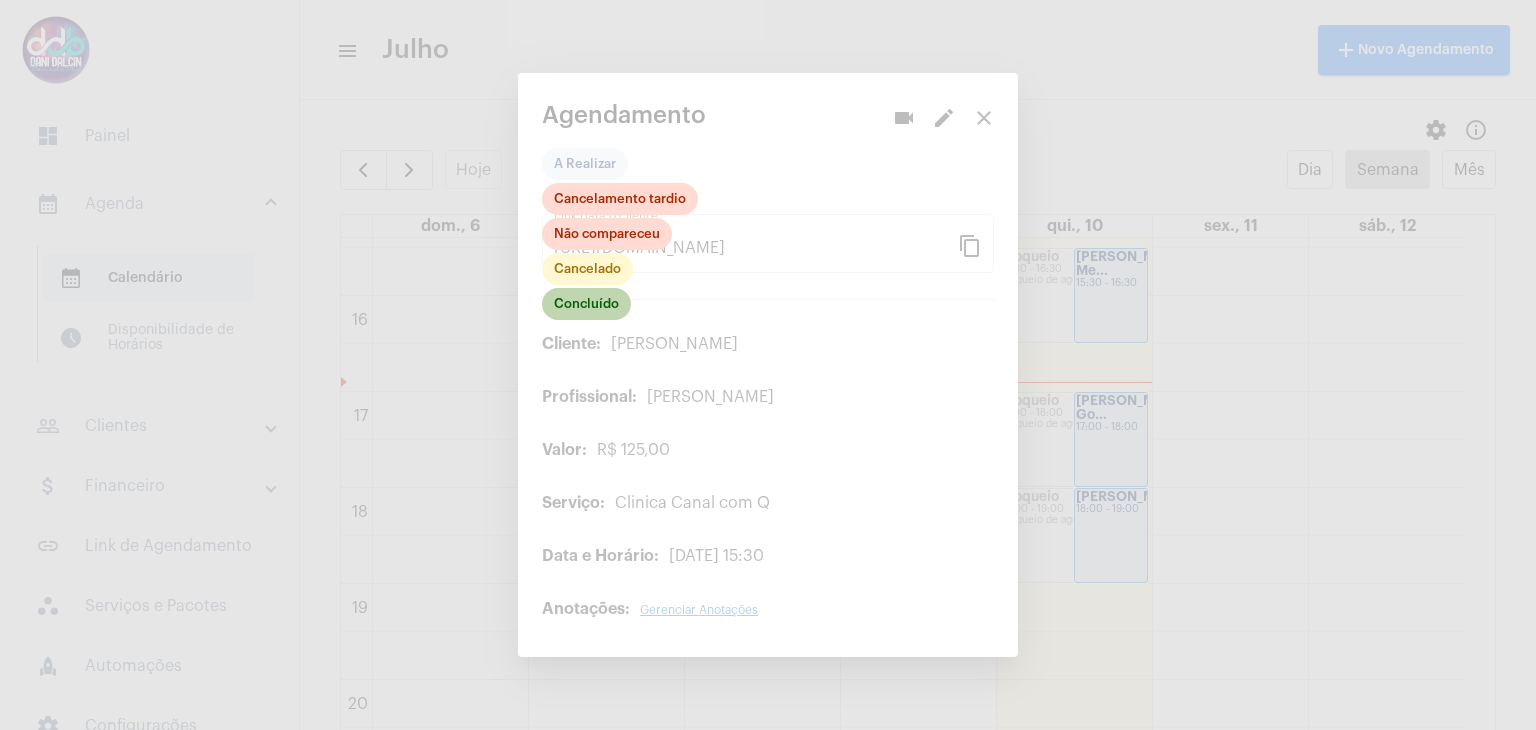 click on "Concluído" 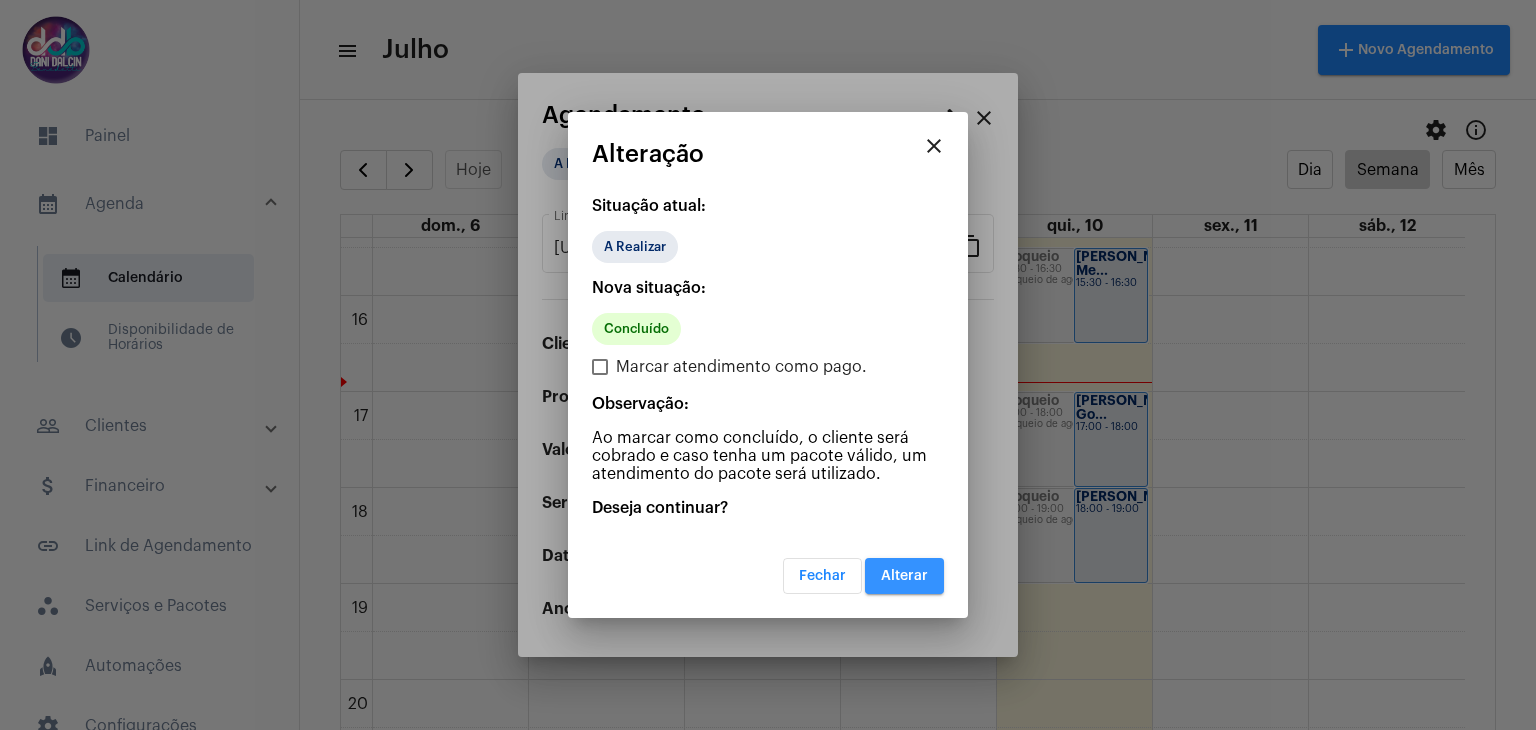 click on "Alterar" at bounding box center (904, 576) 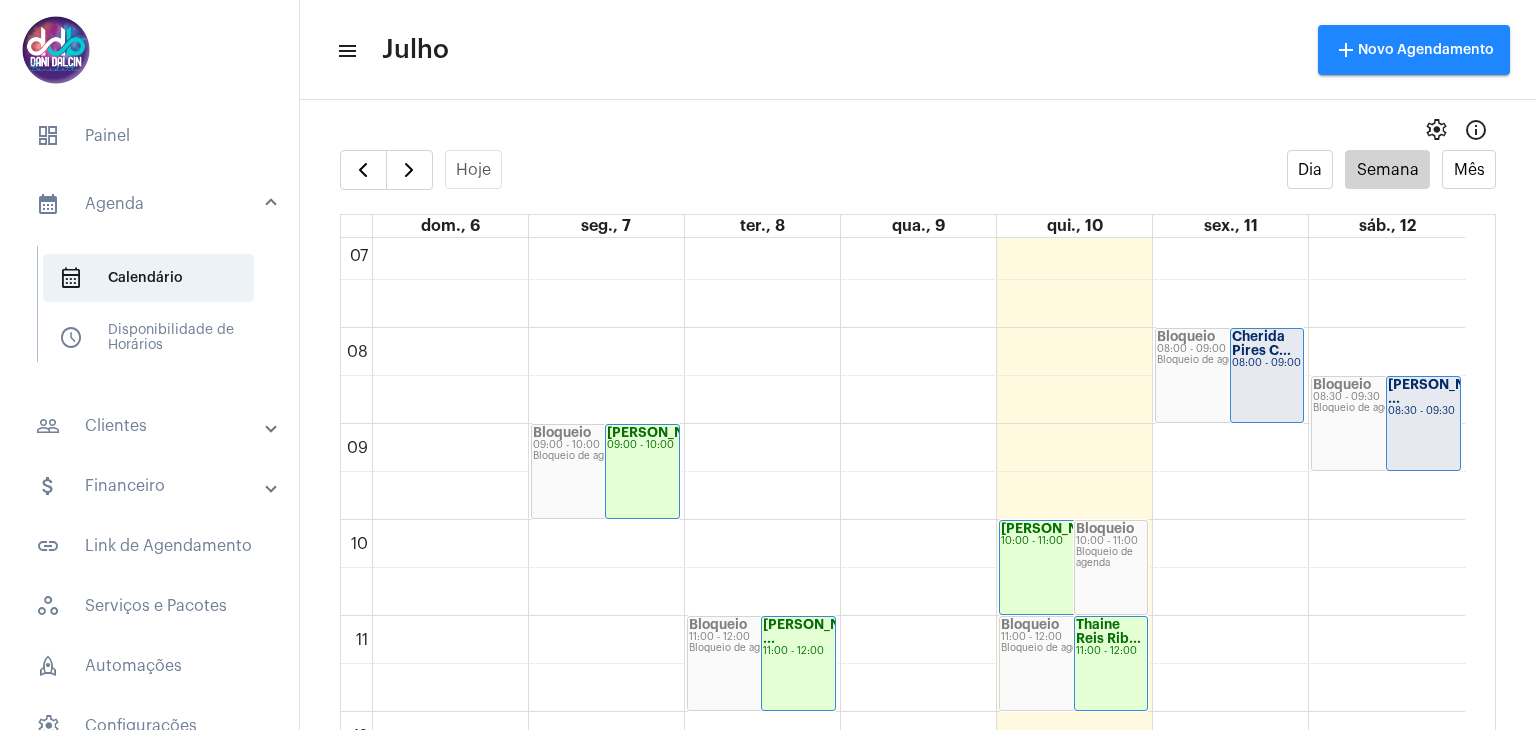 scroll, scrollTop: 978, scrollLeft: 0, axis: vertical 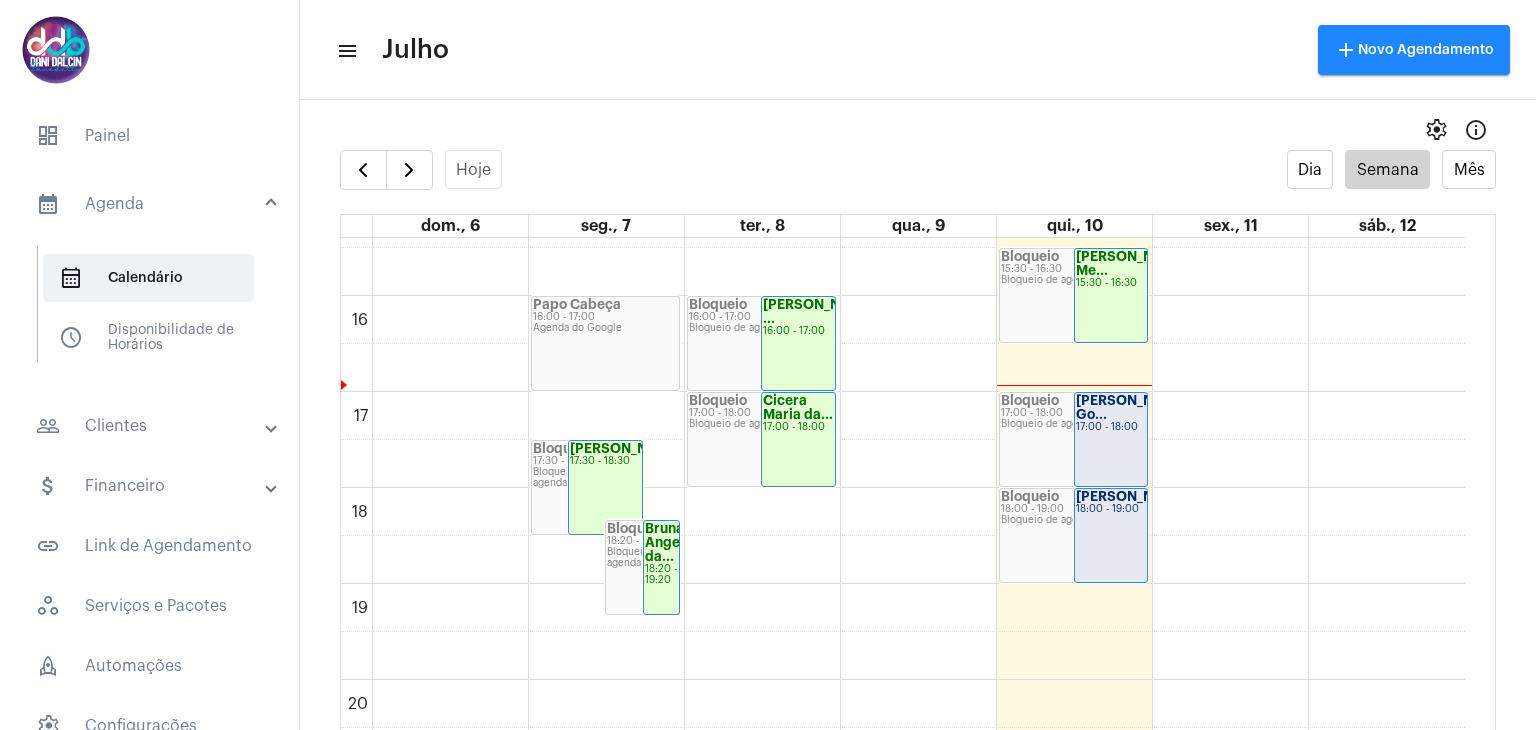 click on "17:00 - 18:00" 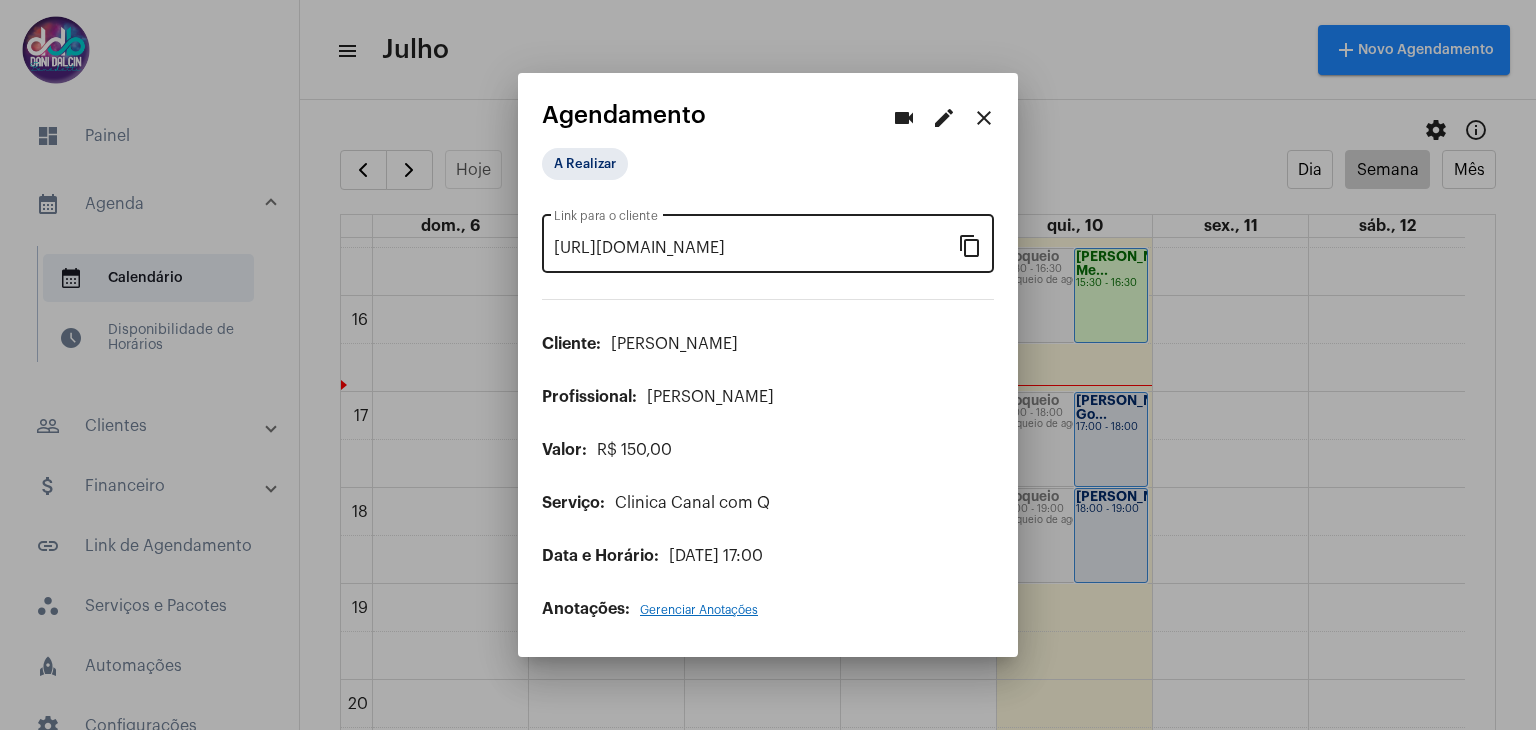 click on "content_copy" at bounding box center [970, 245] 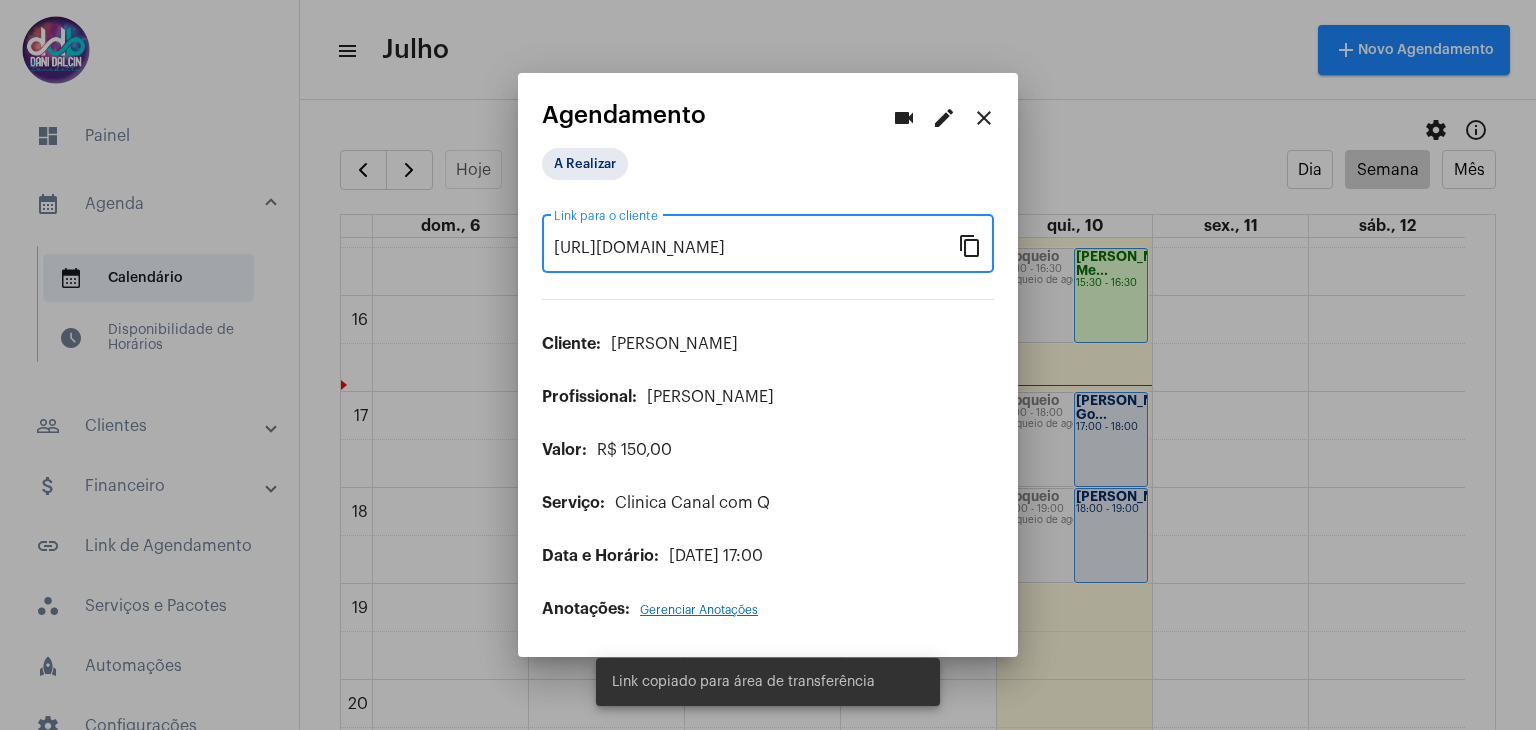 scroll, scrollTop: 0, scrollLeft: 162, axis: horizontal 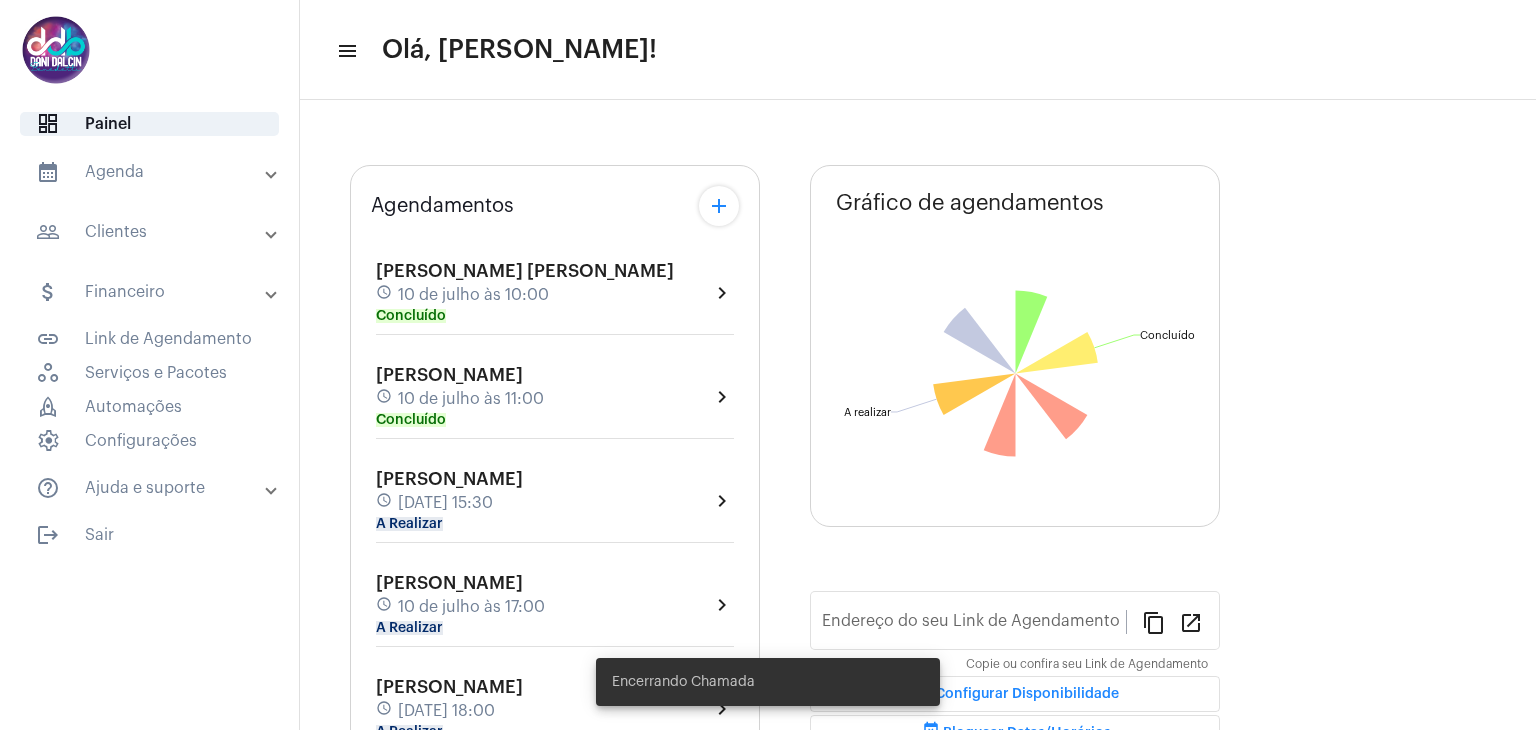type on "[URL][DOMAIN_NAME]" 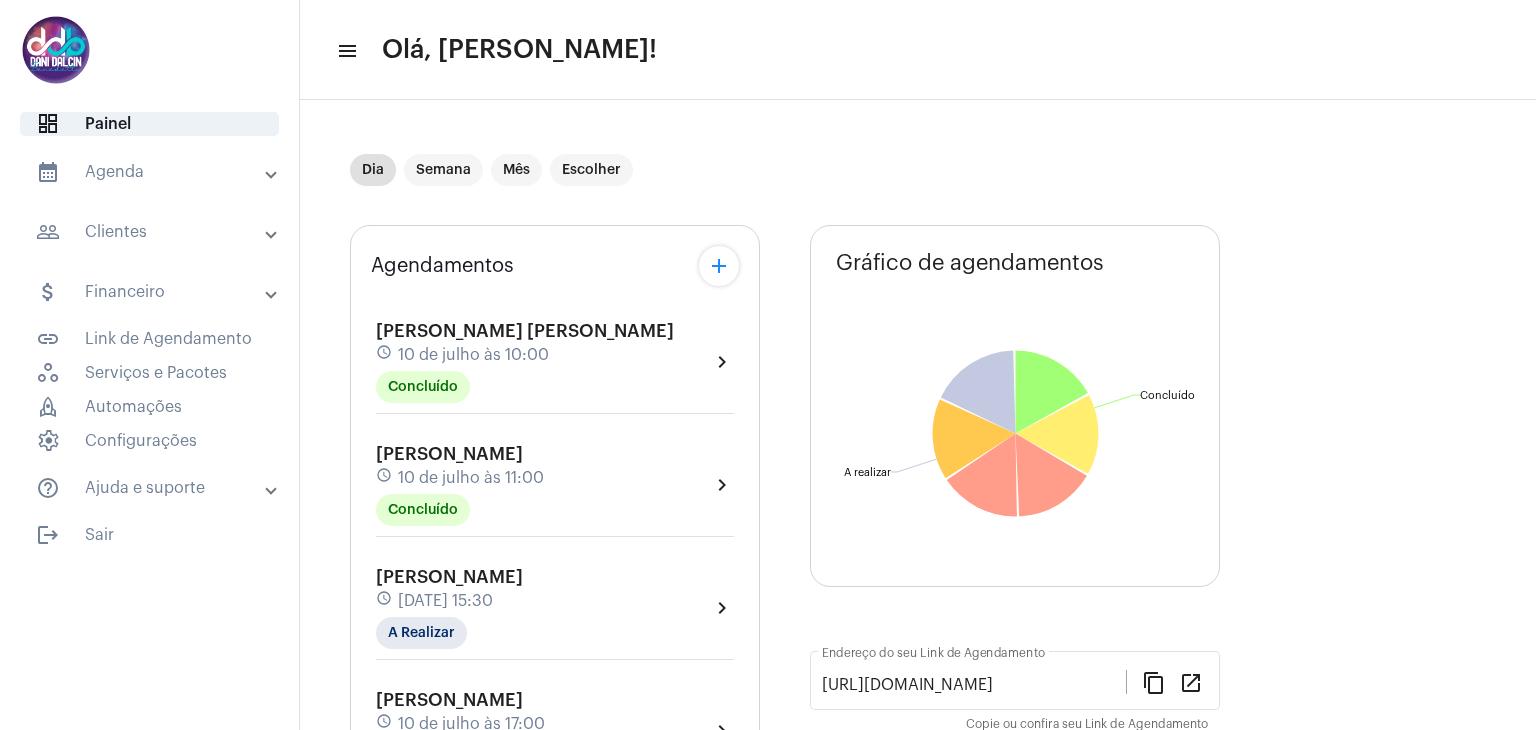 scroll, scrollTop: 0, scrollLeft: 0, axis: both 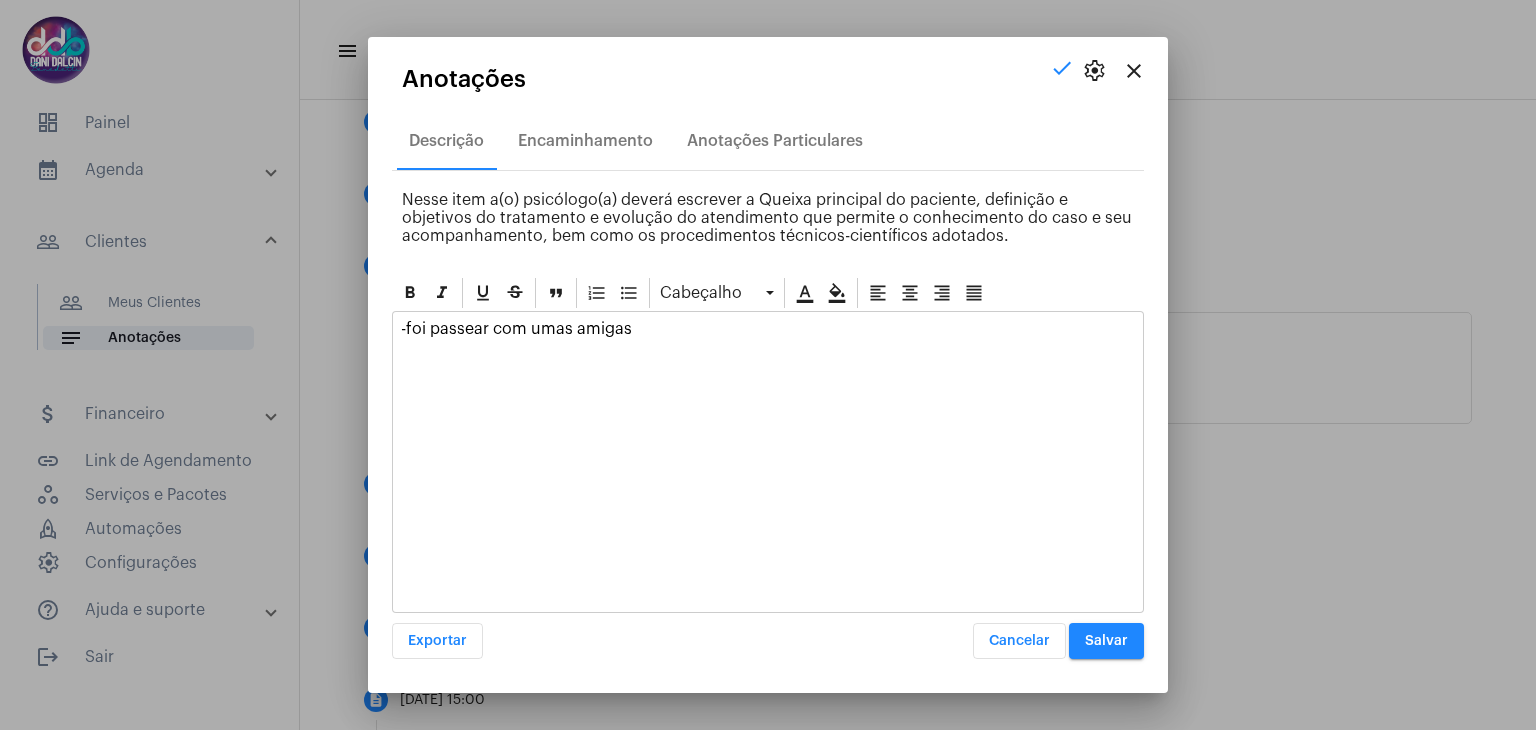 type 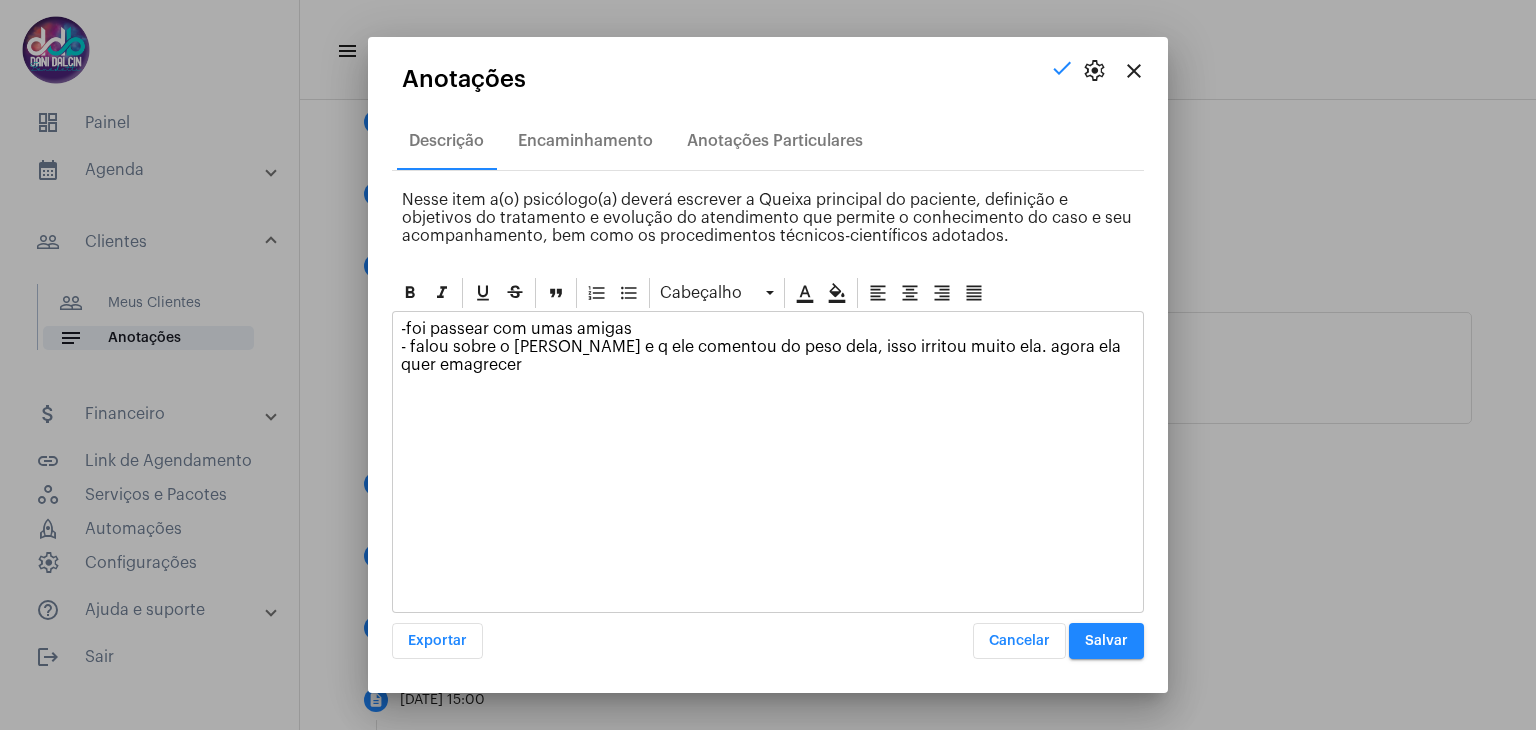 click on "Salvar" at bounding box center [1106, 641] 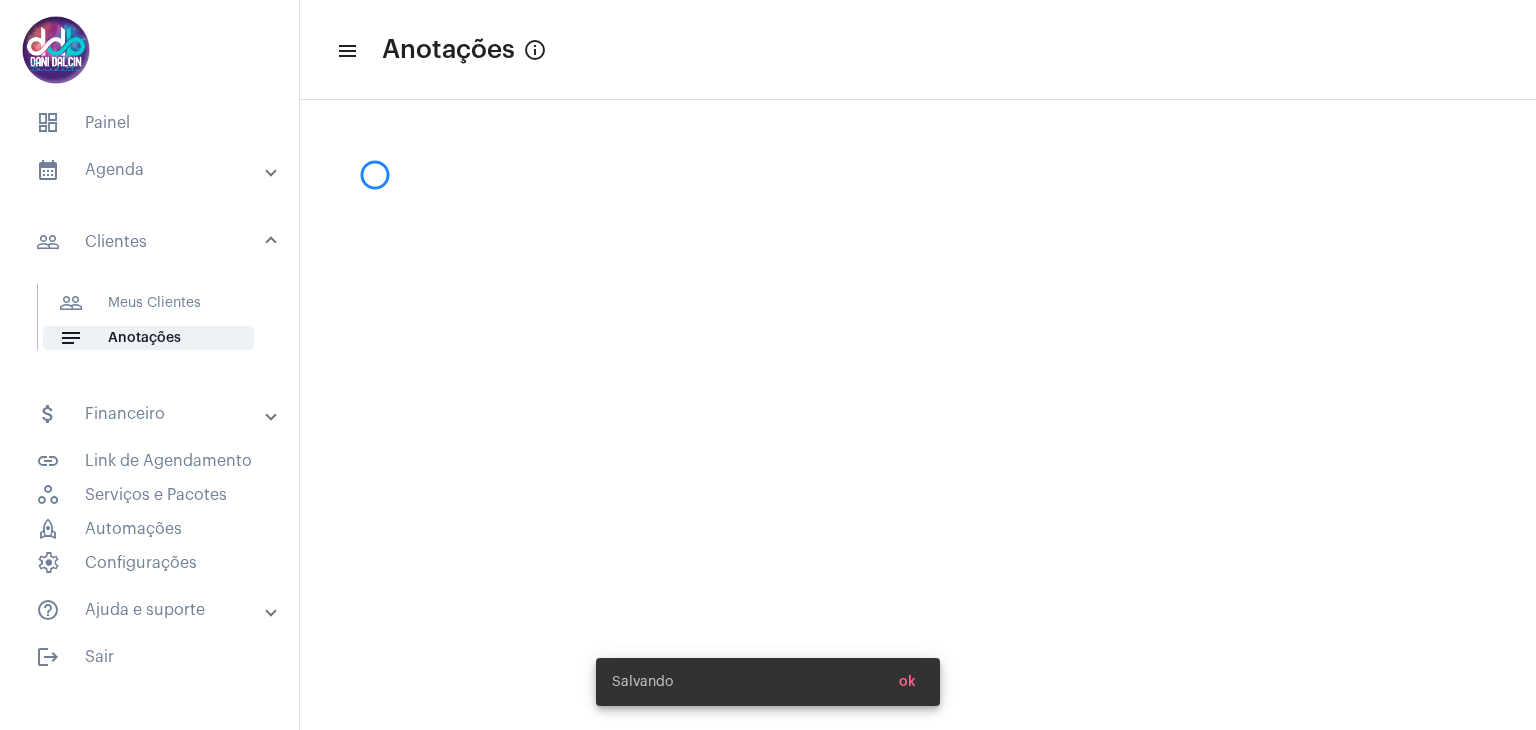 scroll, scrollTop: 0, scrollLeft: 0, axis: both 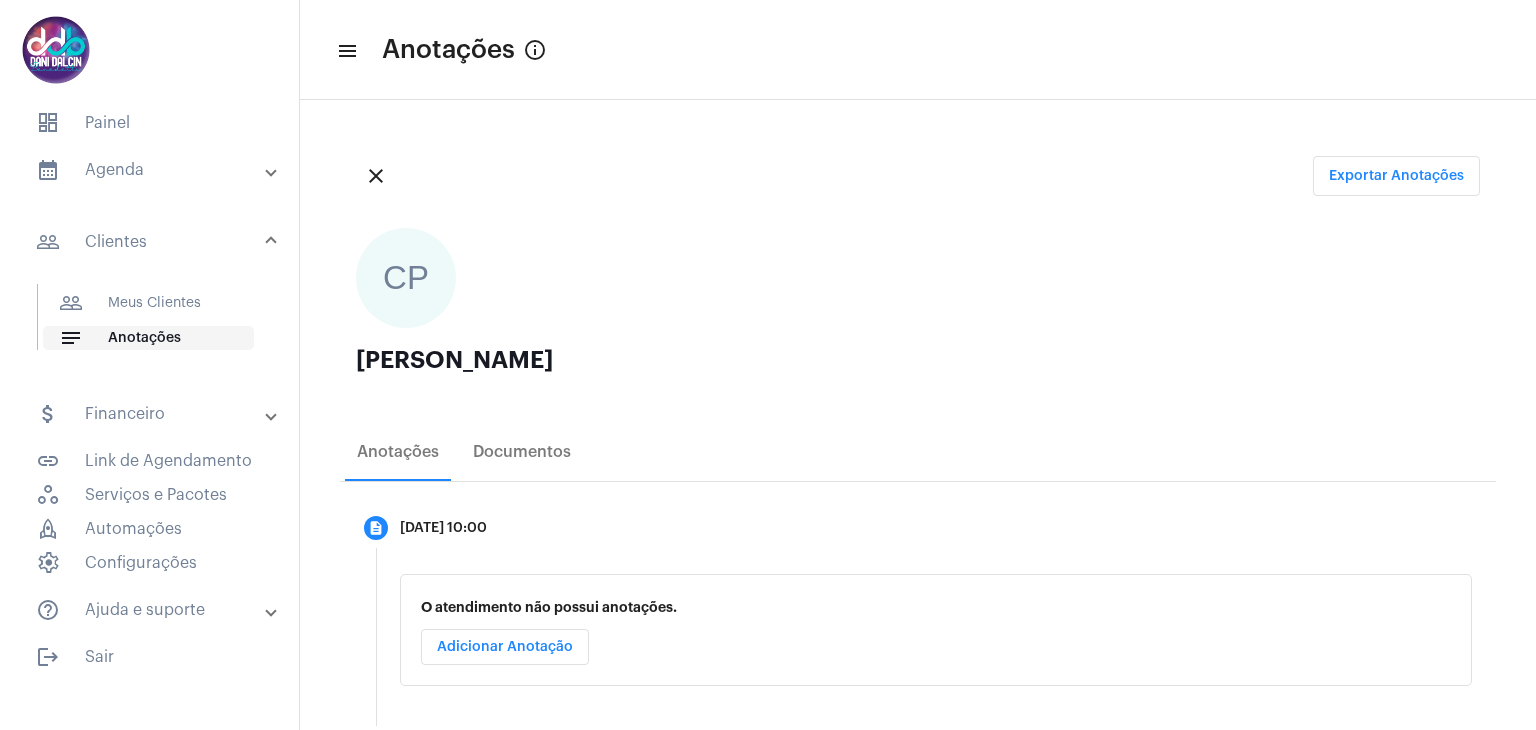 click on "notes  Anotações" at bounding box center [148, 338] 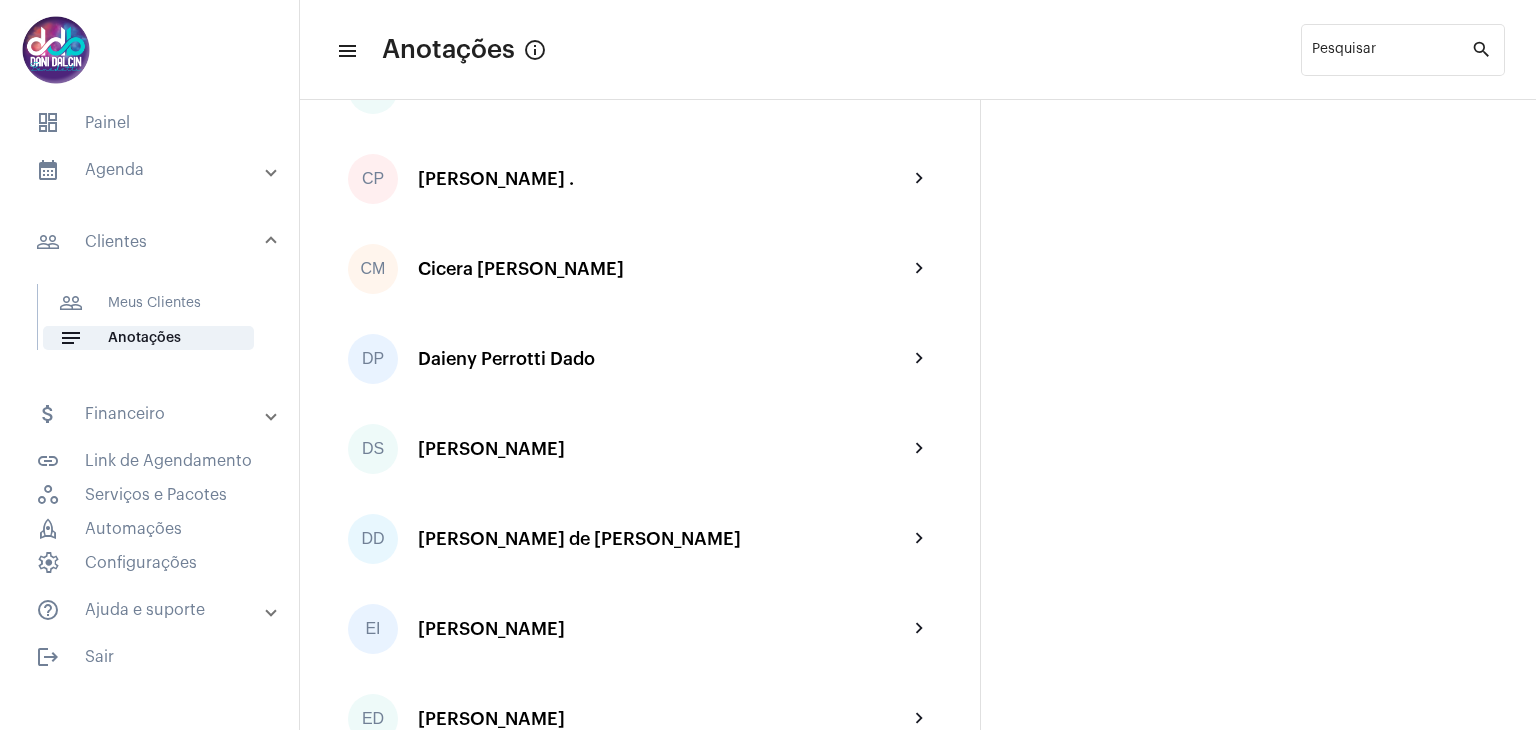 scroll, scrollTop: 1400, scrollLeft: 0, axis: vertical 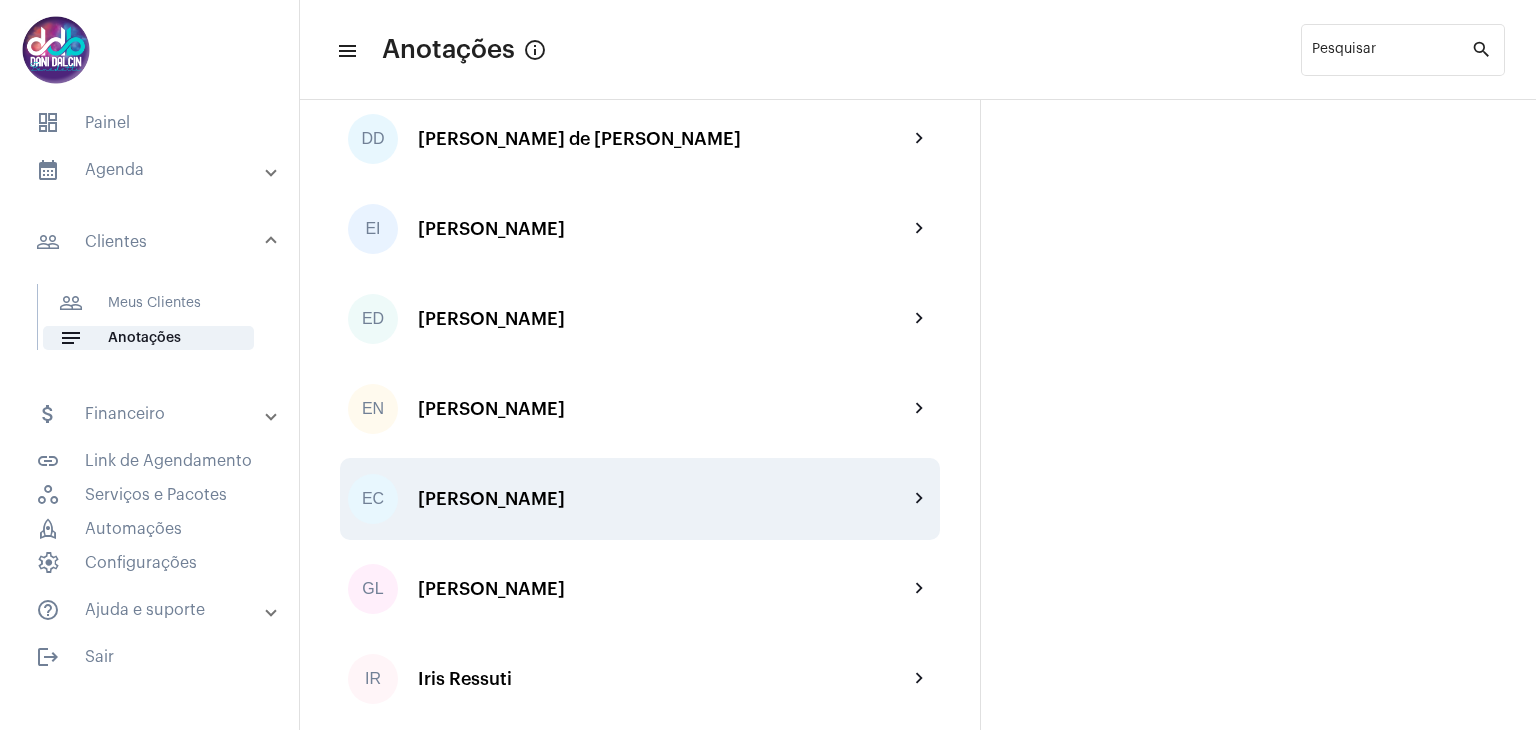 click on "EC  Ellen Castro Gouveia chevron_right" 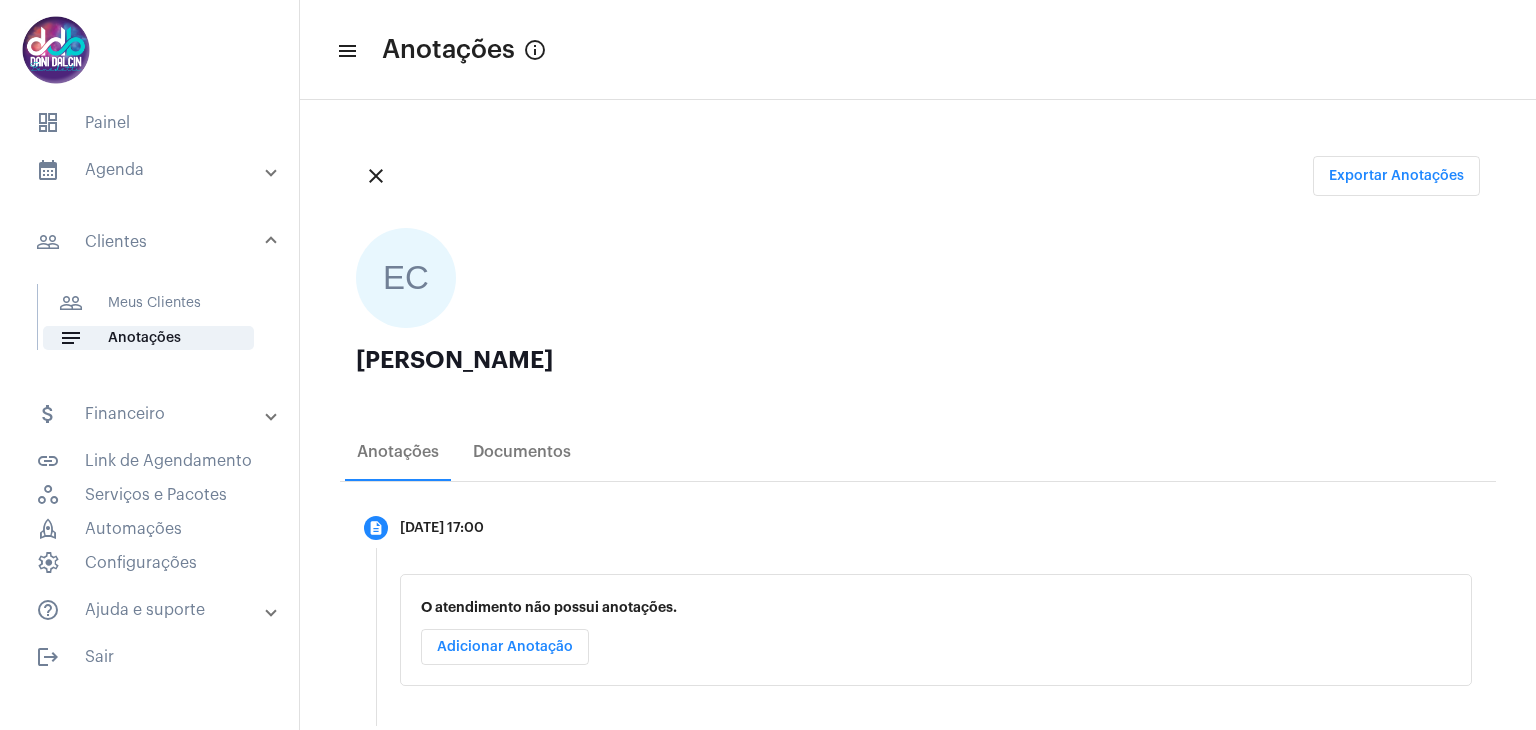 scroll, scrollTop: 300, scrollLeft: 0, axis: vertical 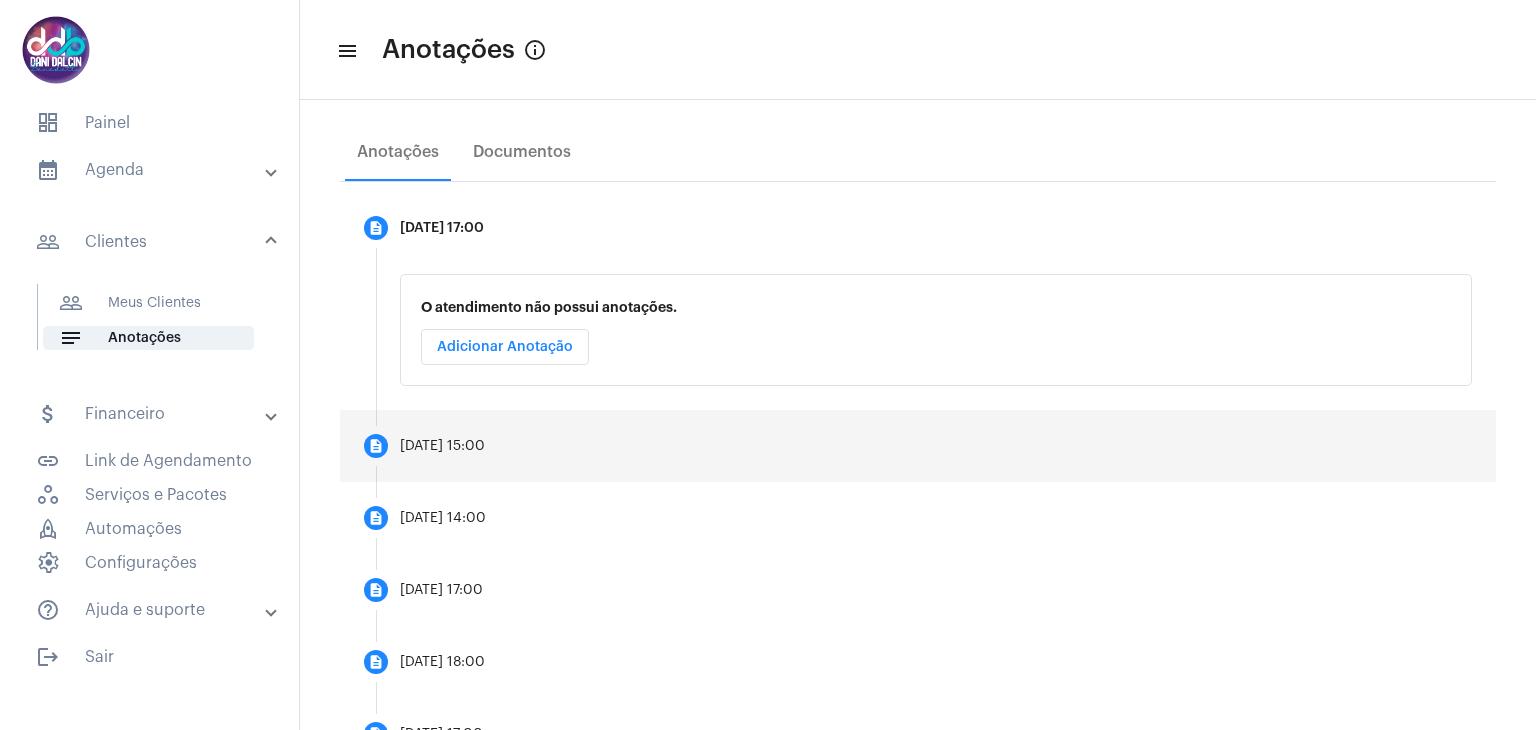 click on "description 24/06/2025, 15:00" at bounding box center [918, 446] 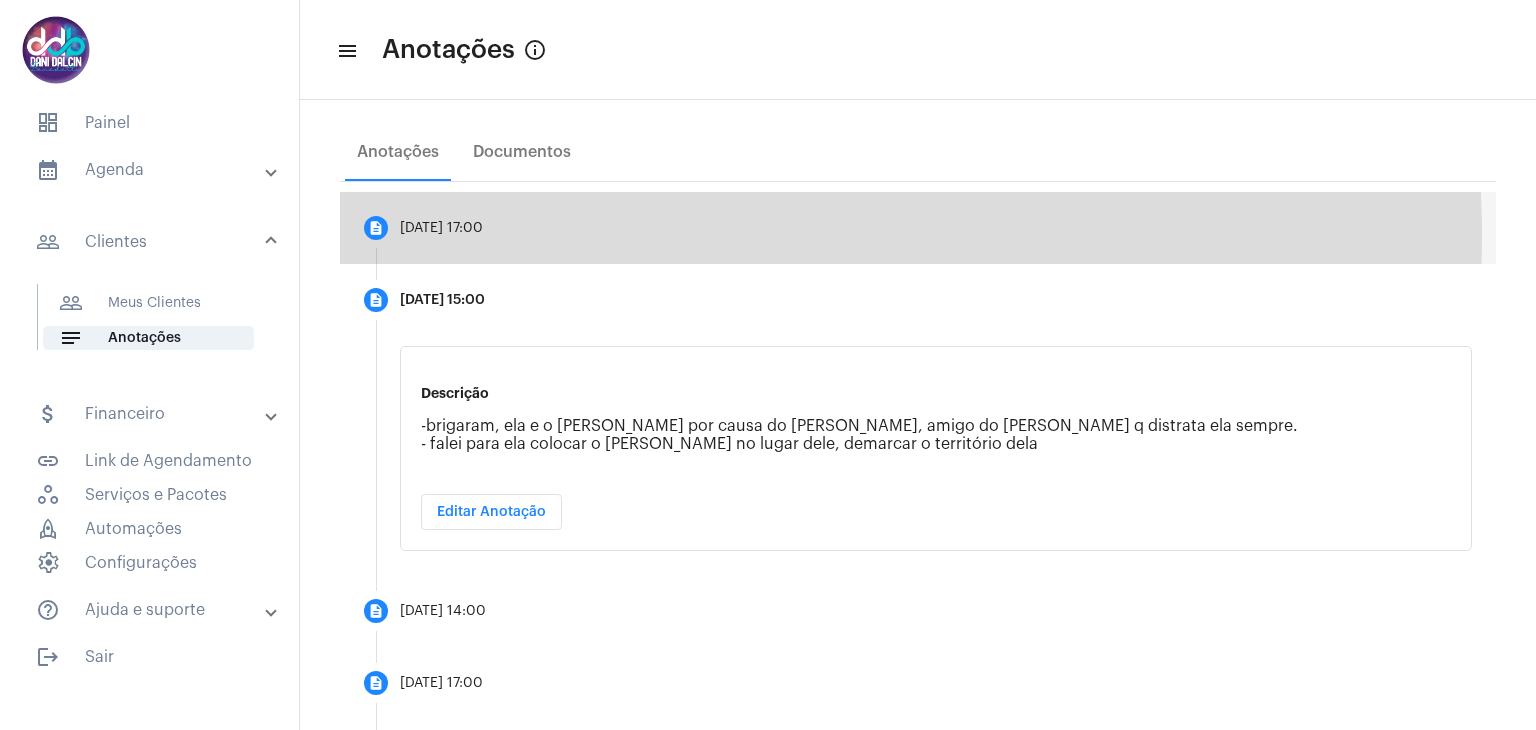 click on "10/07/2025, 17:00" at bounding box center [441, 228] 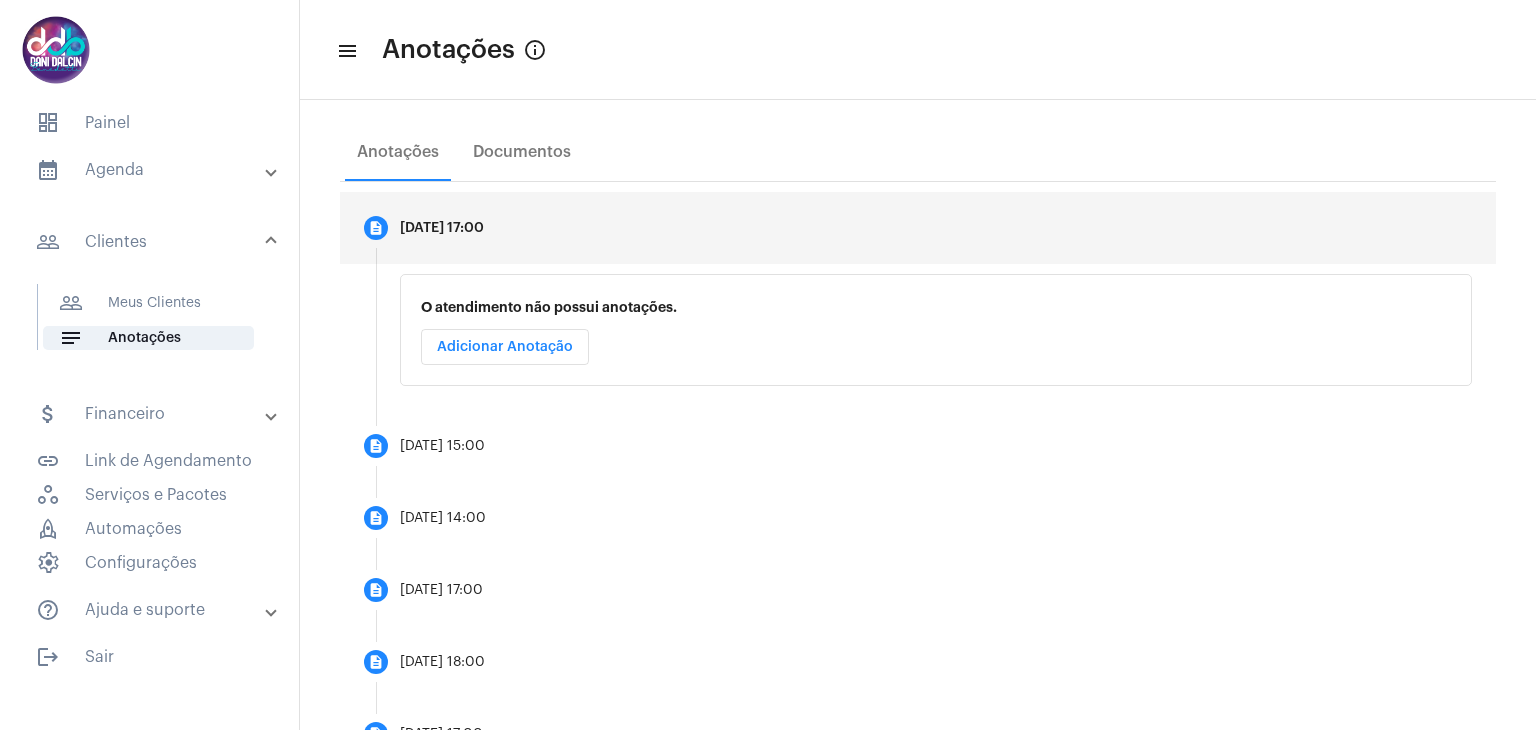 click on "Adicionar Anotação" at bounding box center (505, 347) 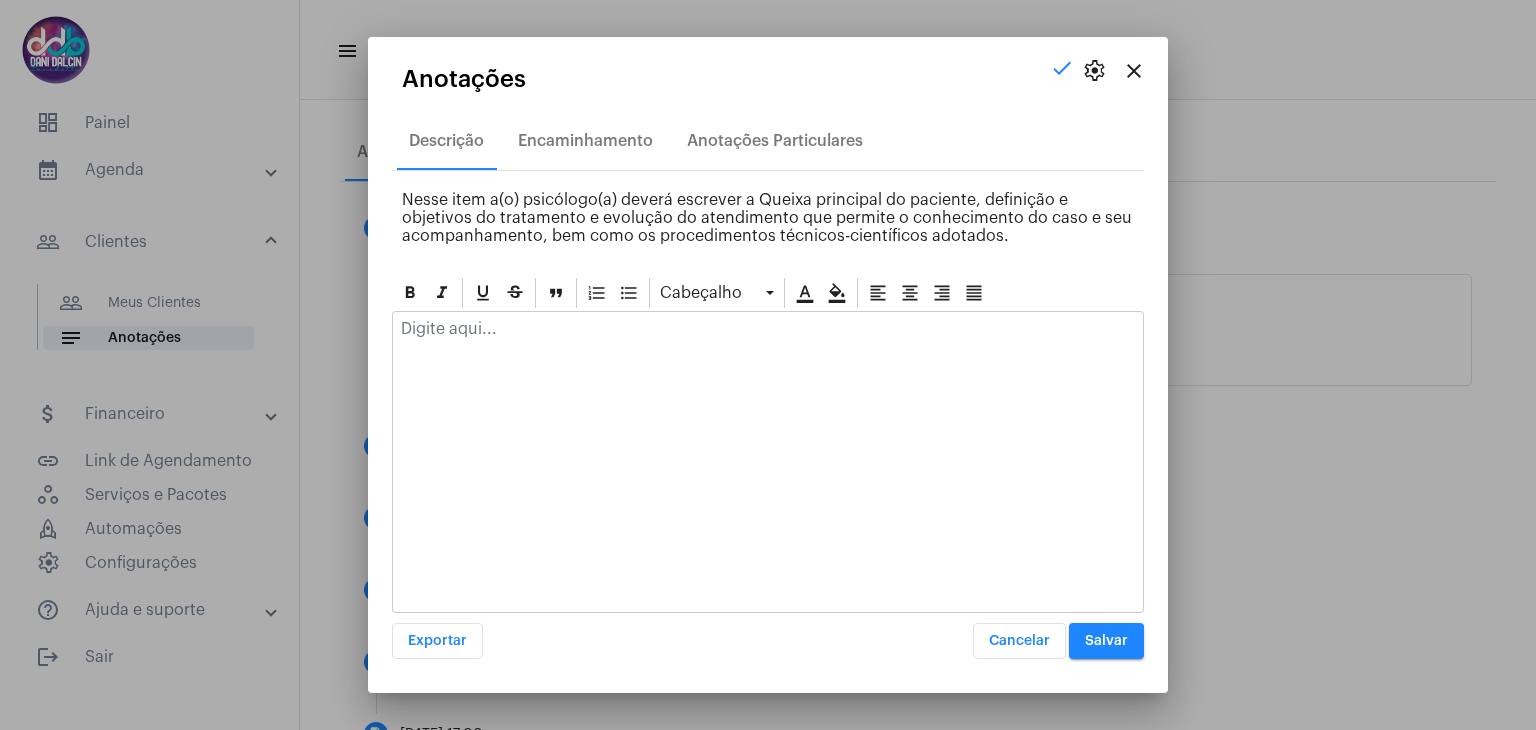 click 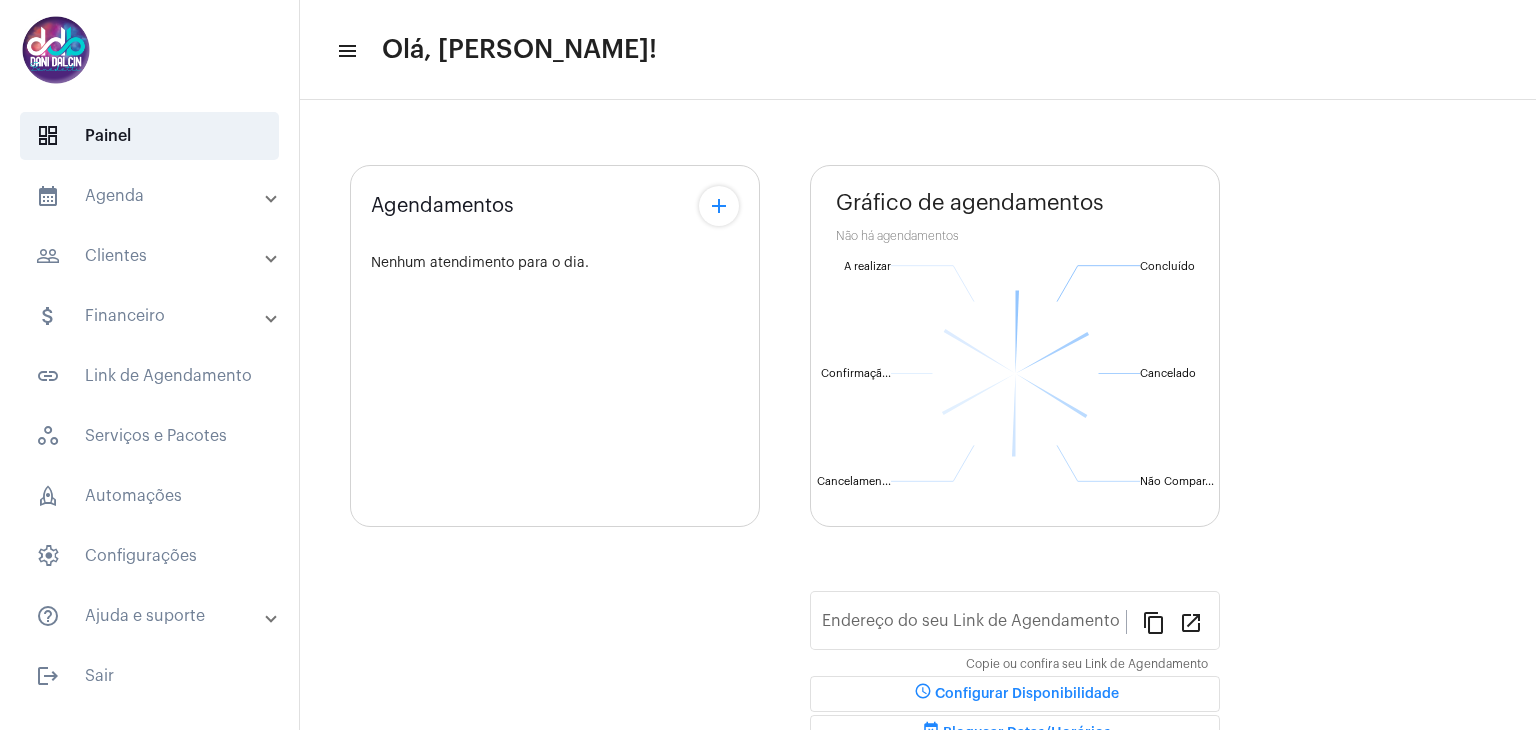 scroll, scrollTop: 0, scrollLeft: 0, axis: both 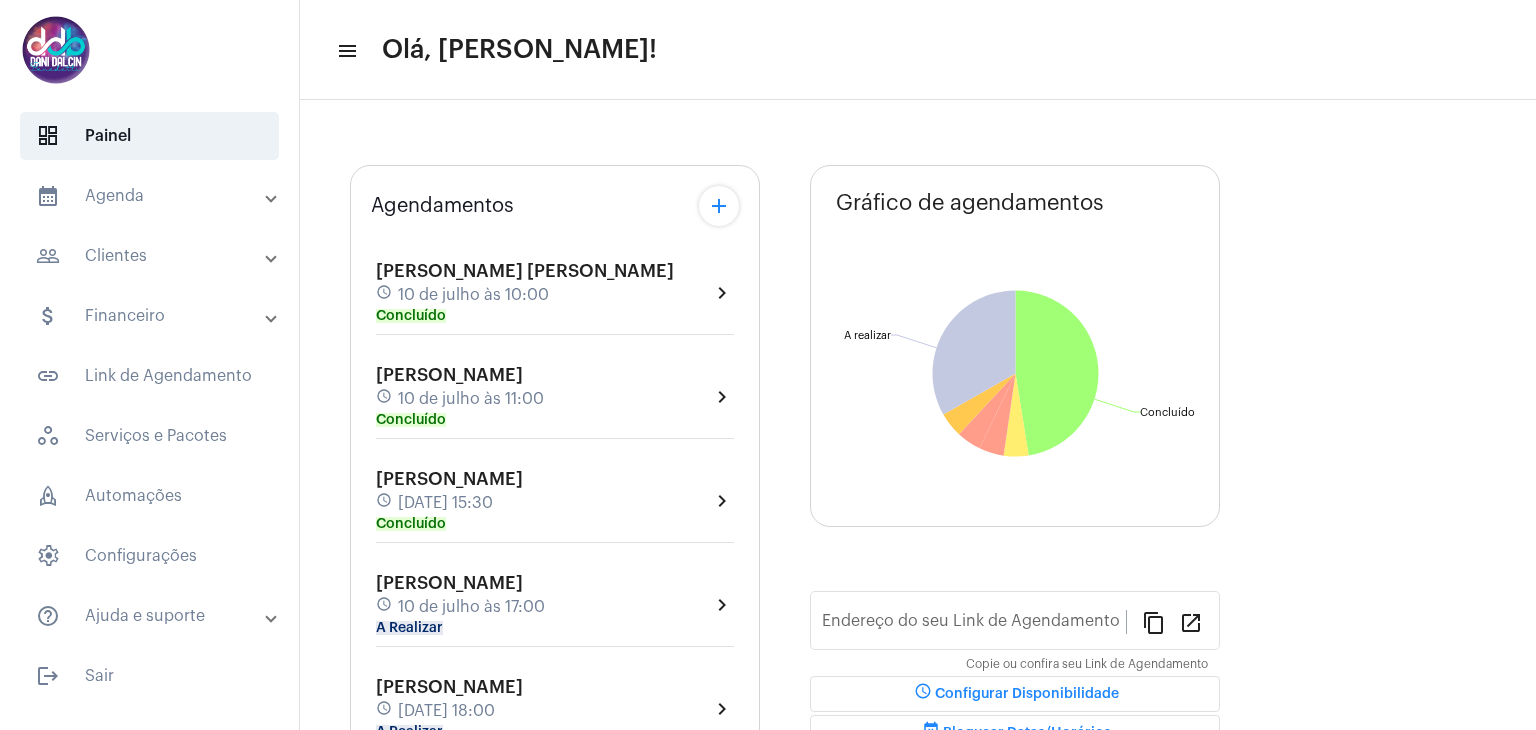 type on "[URL][DOMAIN_NAME]" 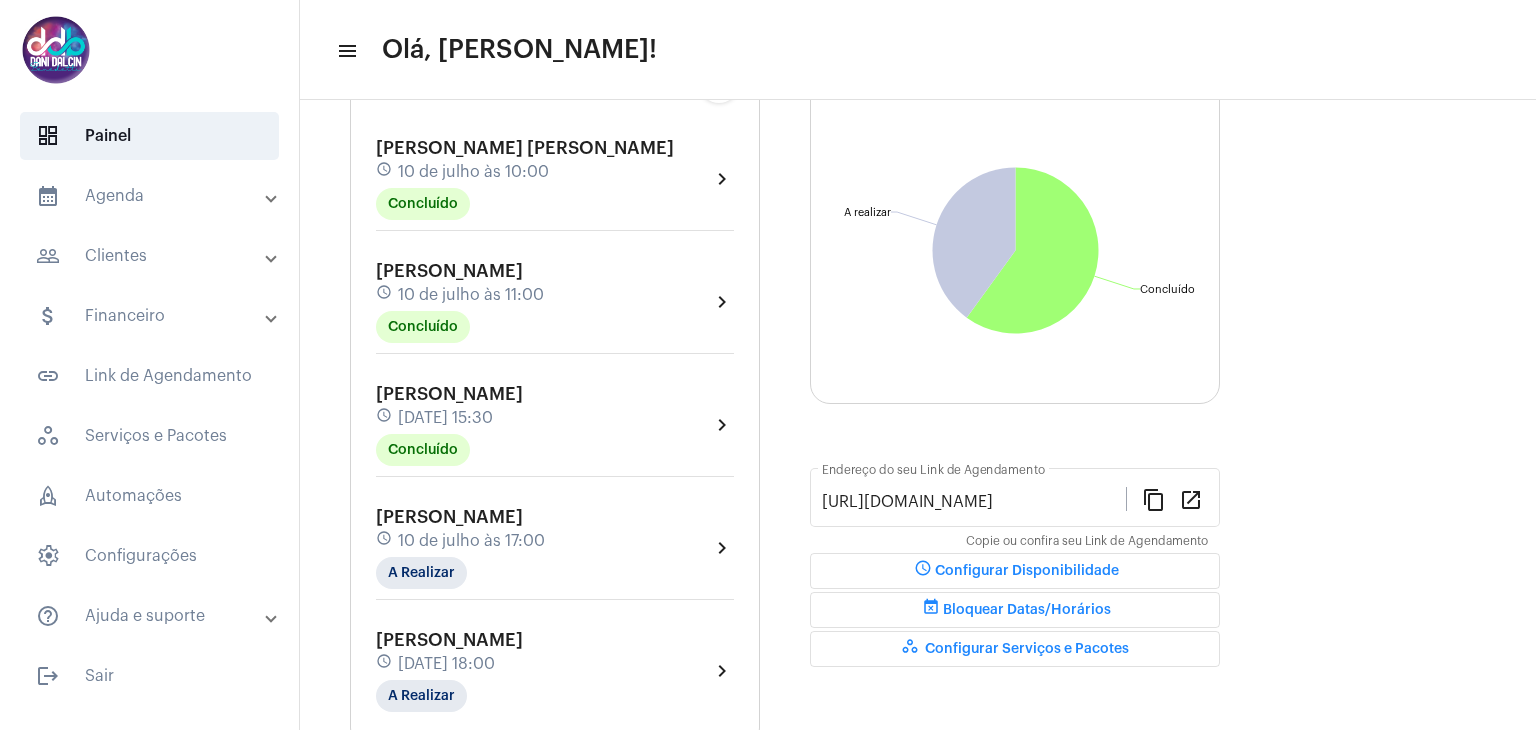 scroll, scrollTop: 200, scrollLeft: 0, axis: vertical 